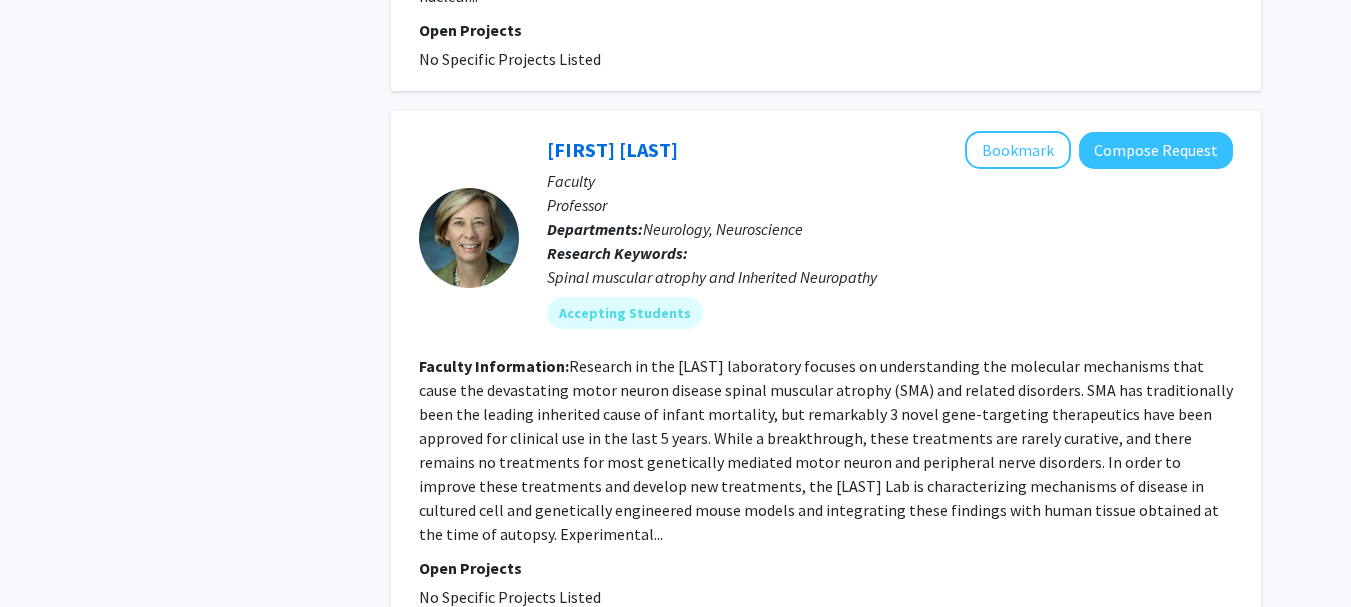 scroll, scrollTop: 1100, scrollLeft: 0, axis: vertical 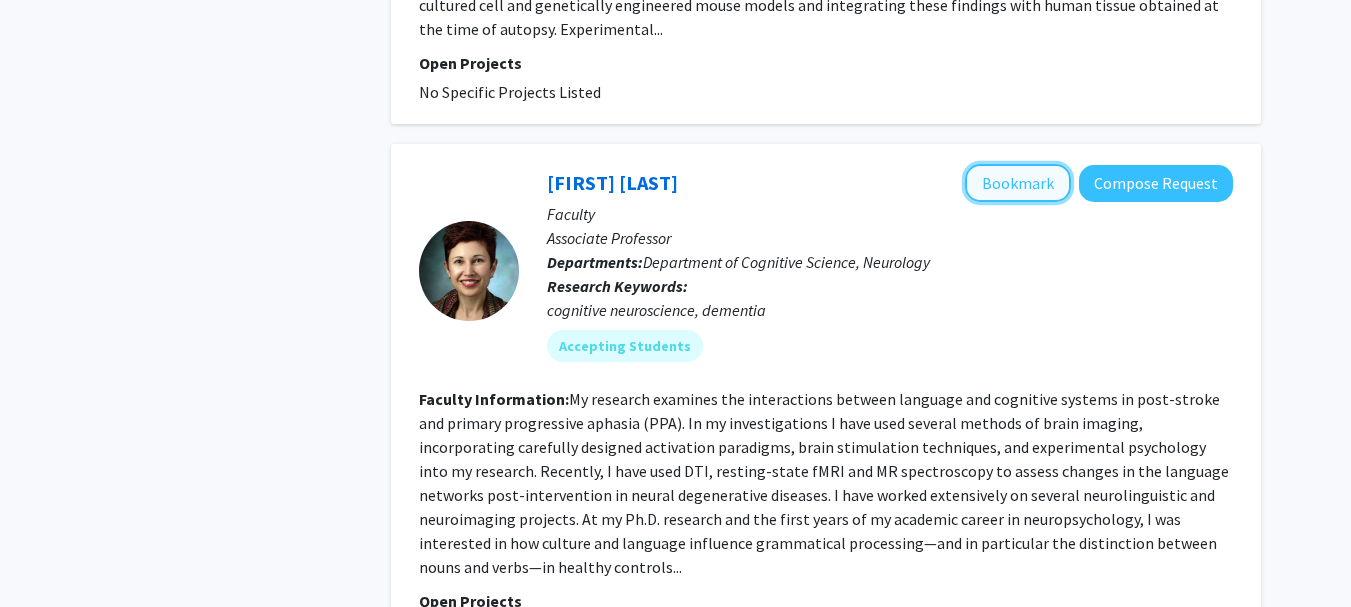 click on "Bookmark" 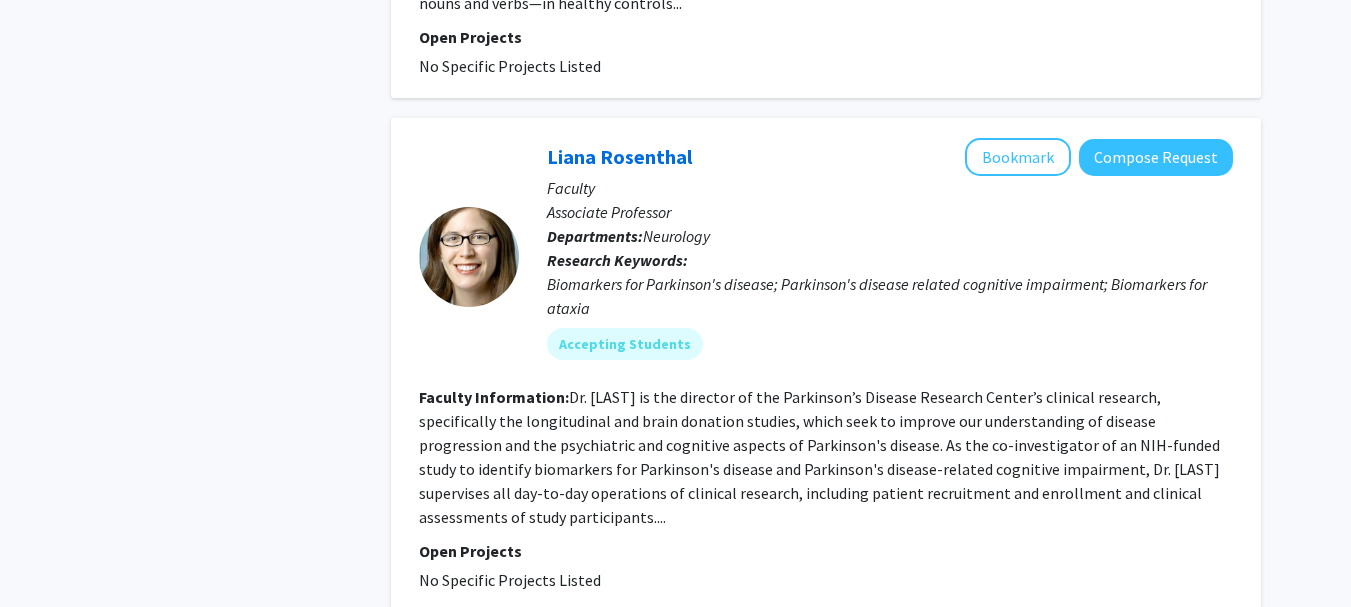 scroll, scrollTop: 2200, scrollLeft: 0, axis: vertical 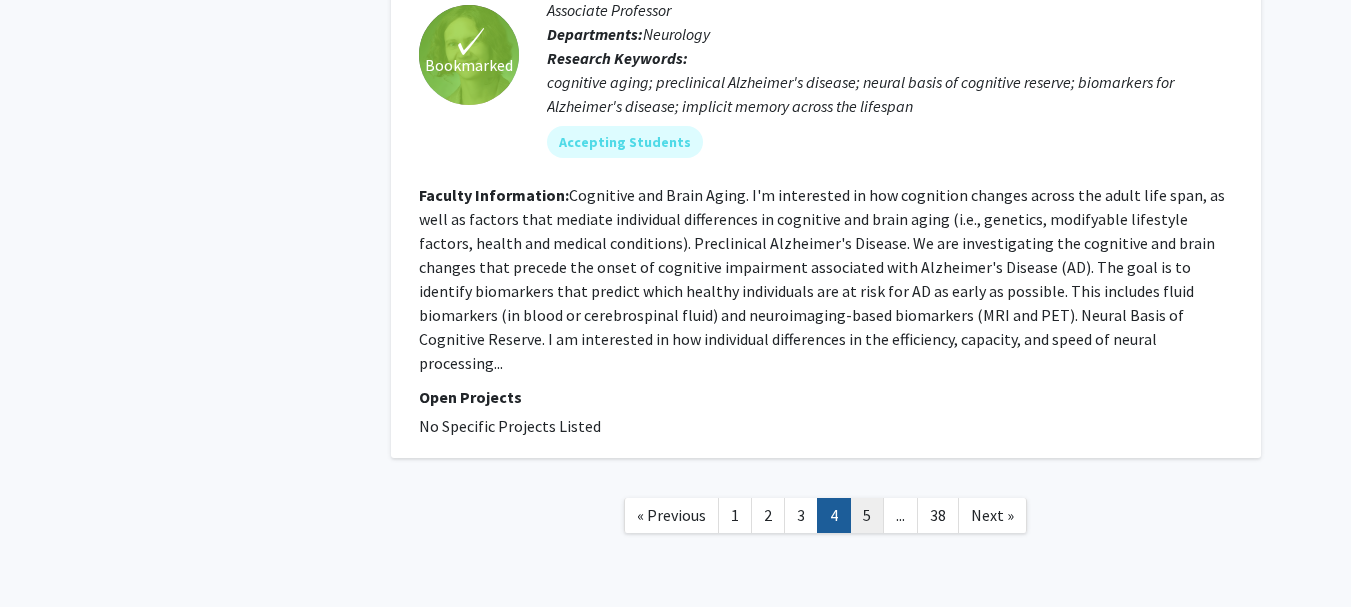 click on "5" 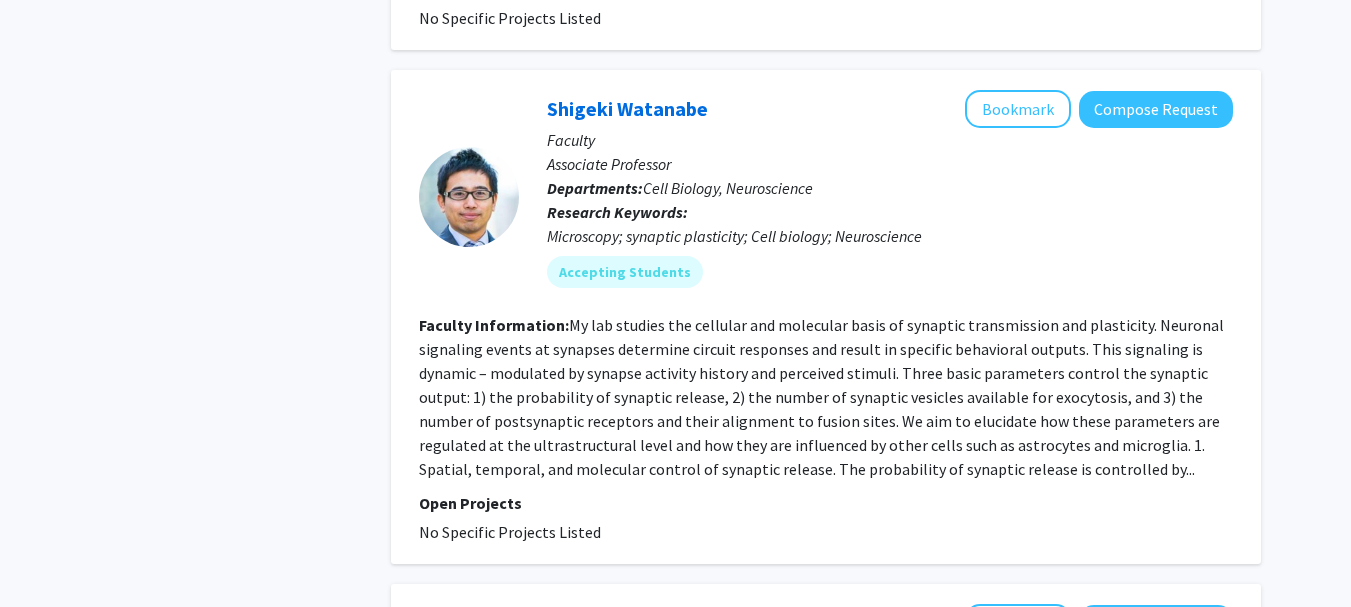 scroll, scrollTop: 1100, scrollLeft: 0, axis: vertical 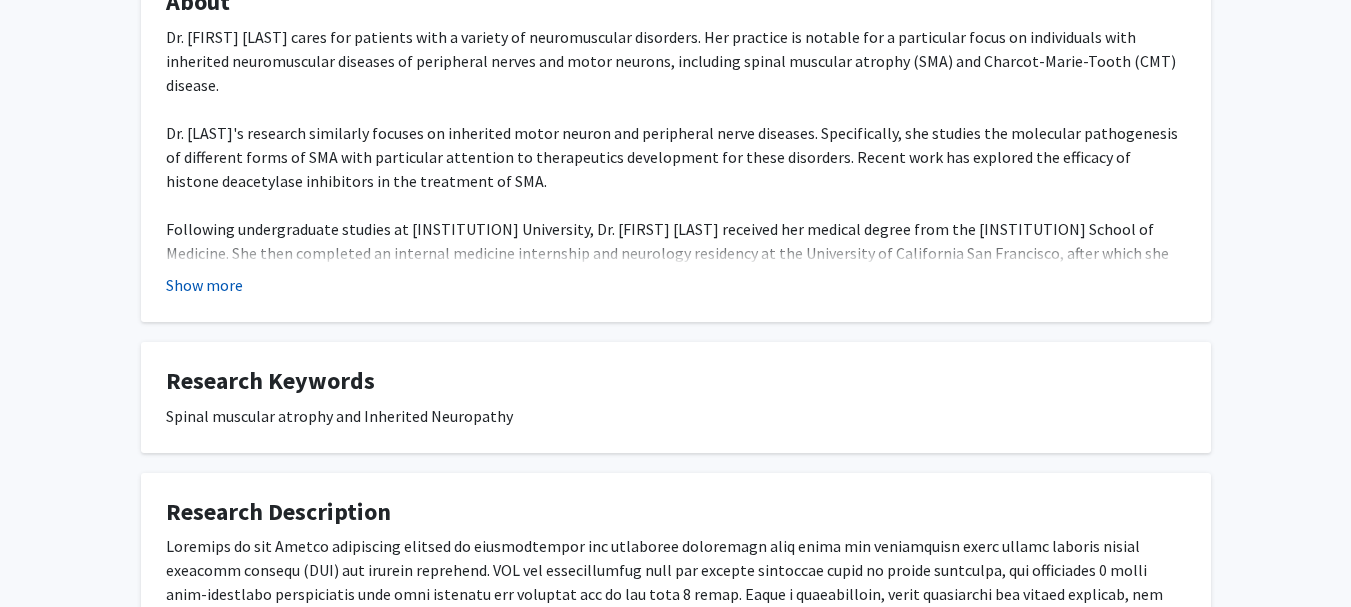 click on "Show more" 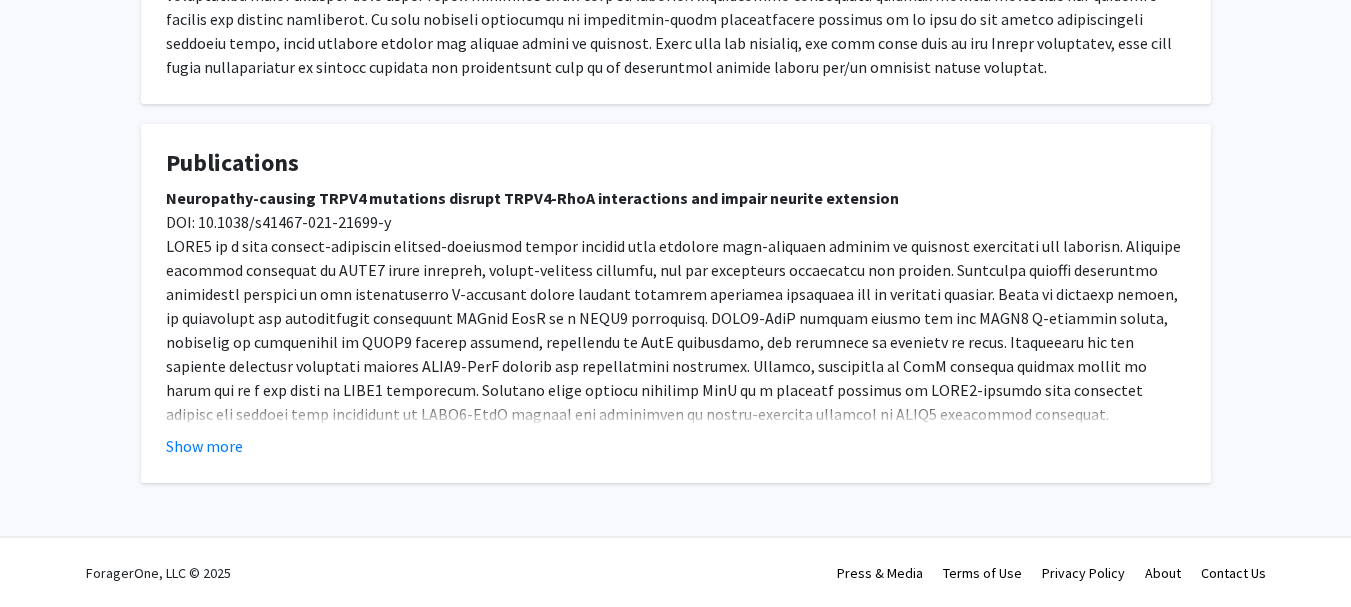 scroll, scrollTop: 1120, scrollLeft: 0, axis: vertical 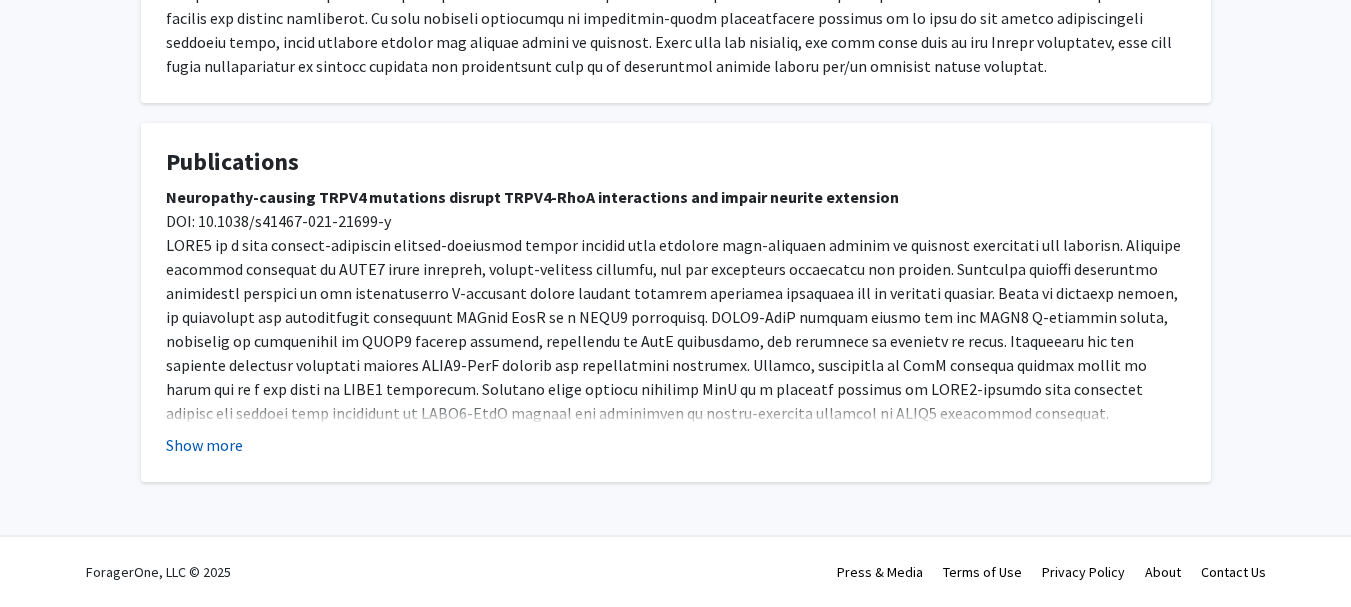 click on "Show more" 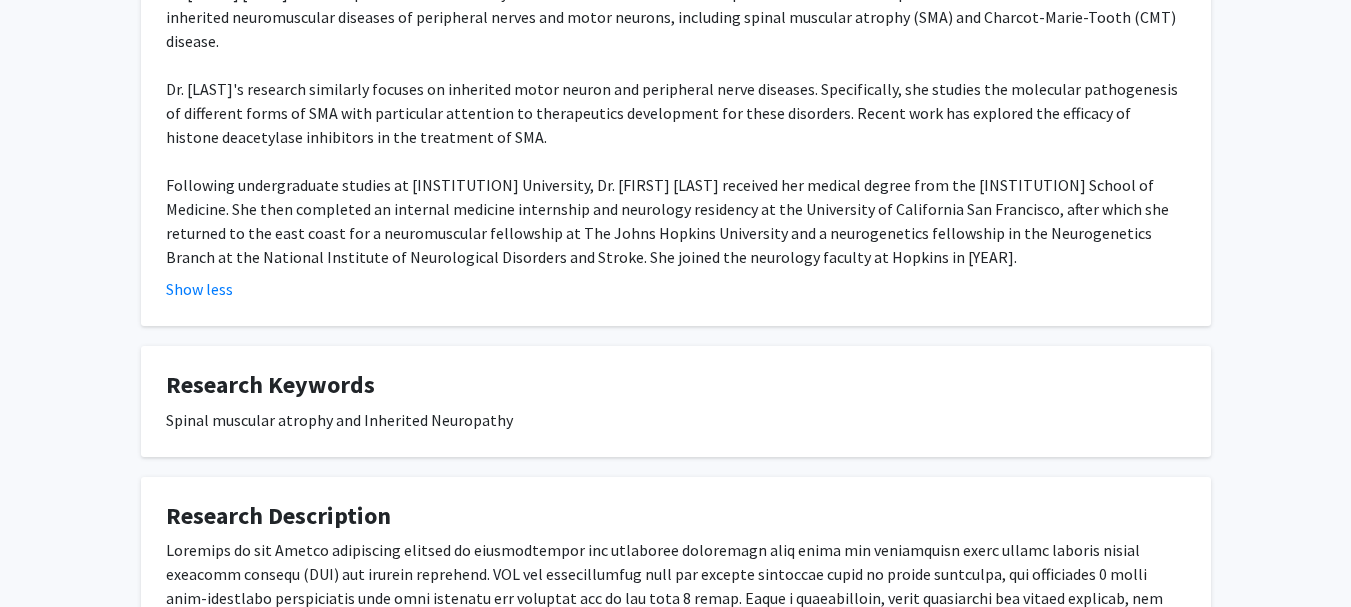 scroll, scrollTop: 344, scrollLeft: 0, axis: vertical 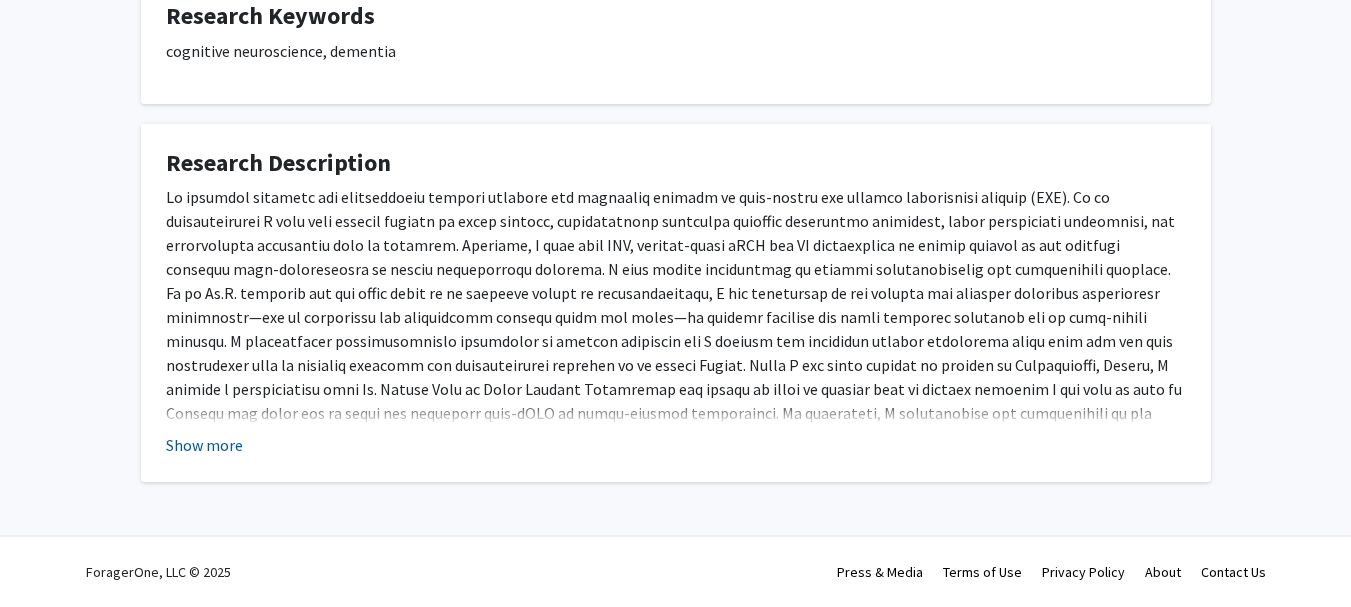 click on "Show more" 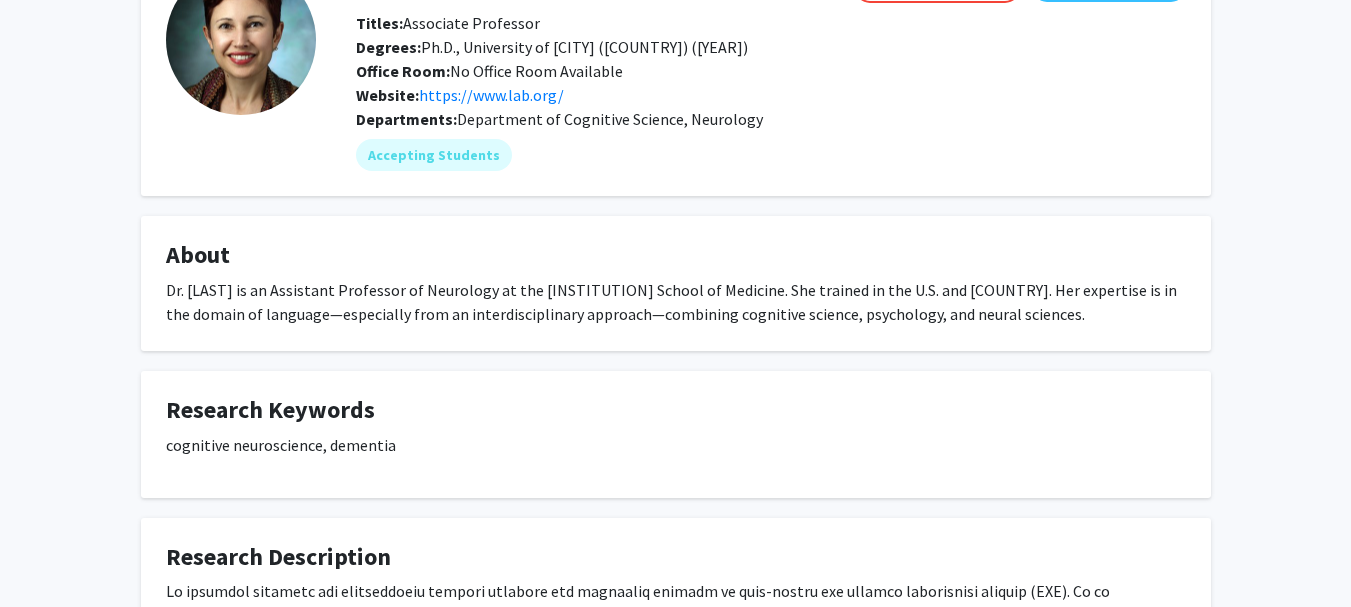 scroll, scrollTop: 0, scrollLeft: 0, axis: both 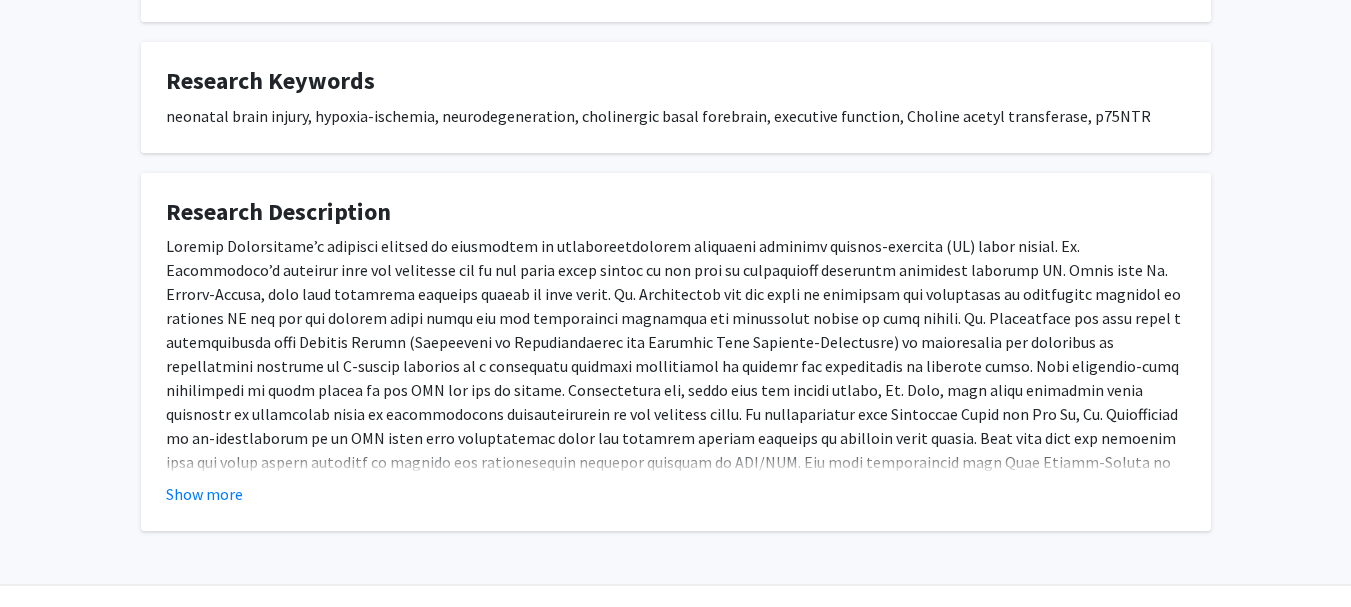 click on "Research Description  Show more" 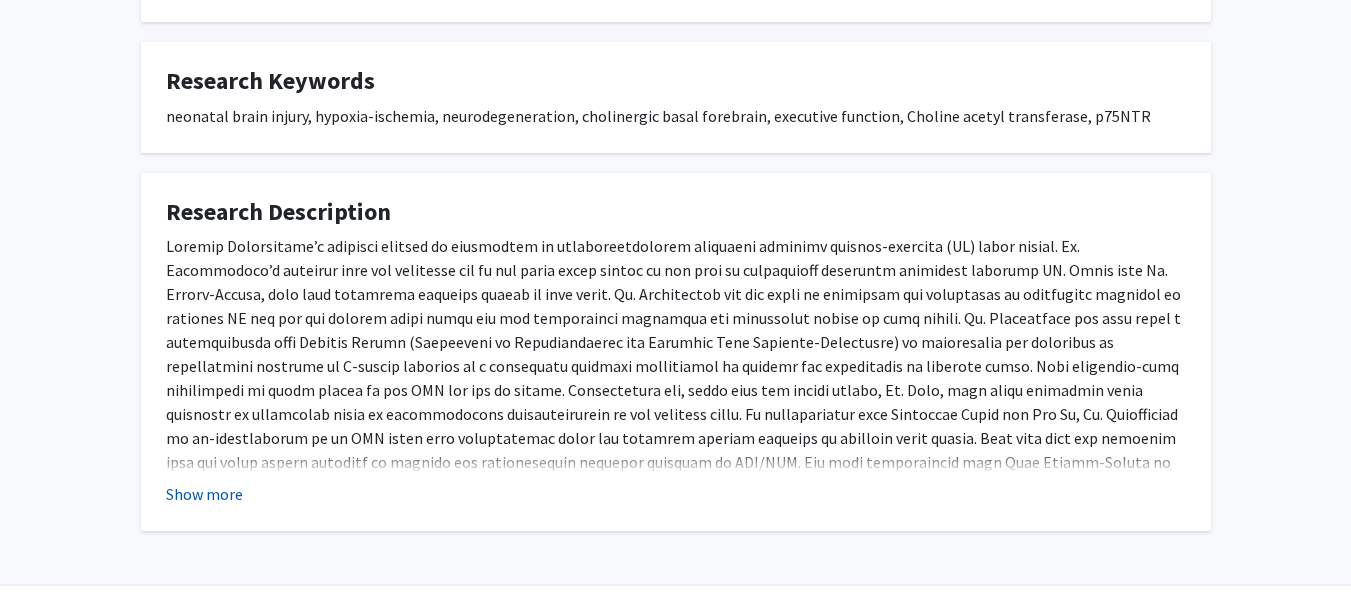click on "Show more" 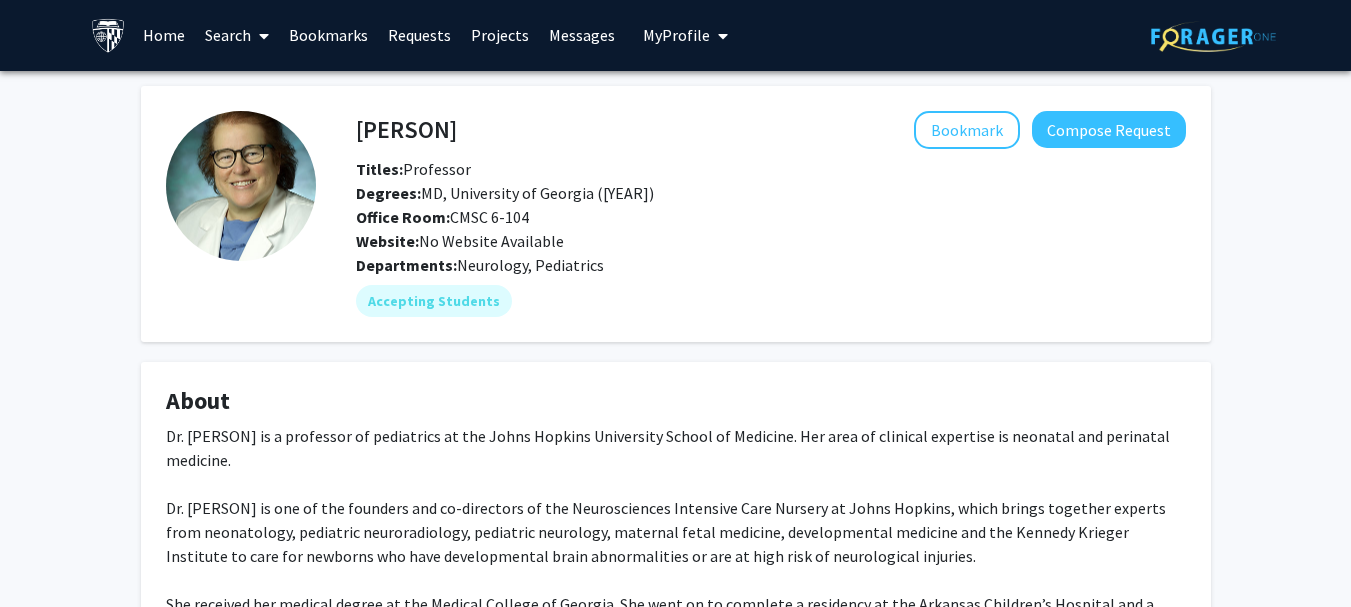 scroll, scrollTop: 0, scrollLeft: 0, axis: both 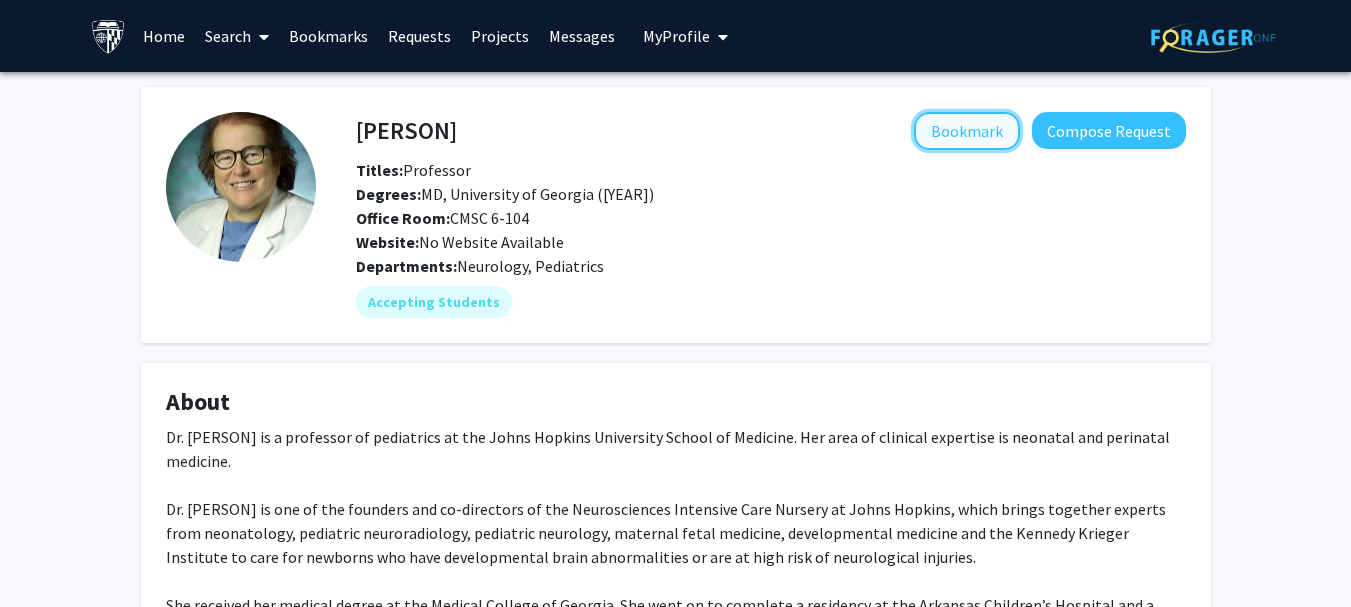 click on "Bookmark" 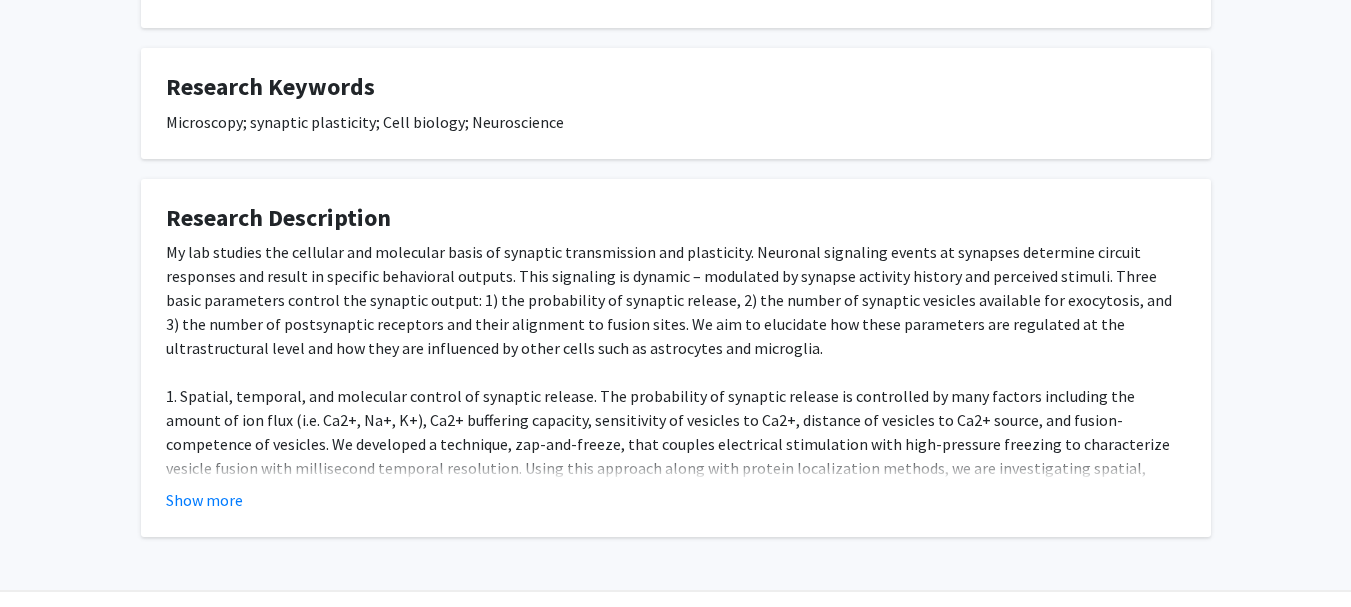 scroll, scrollTop: 669, scrollLeft: 0, axis: vertical 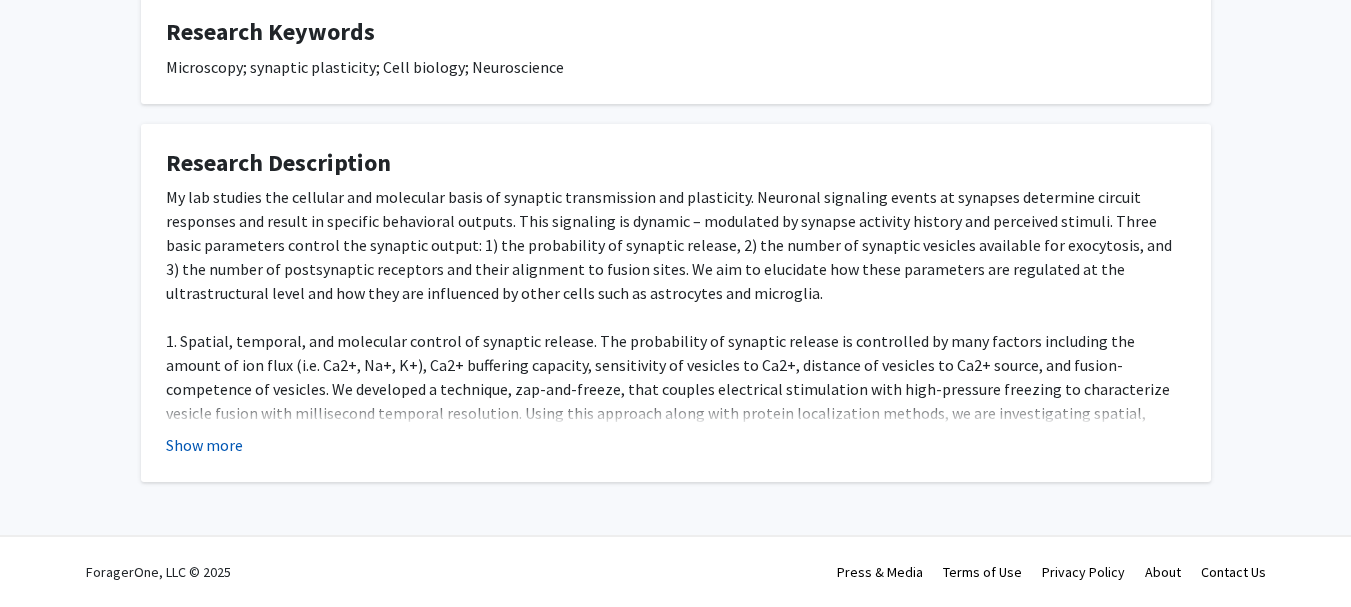 click on "Show more" 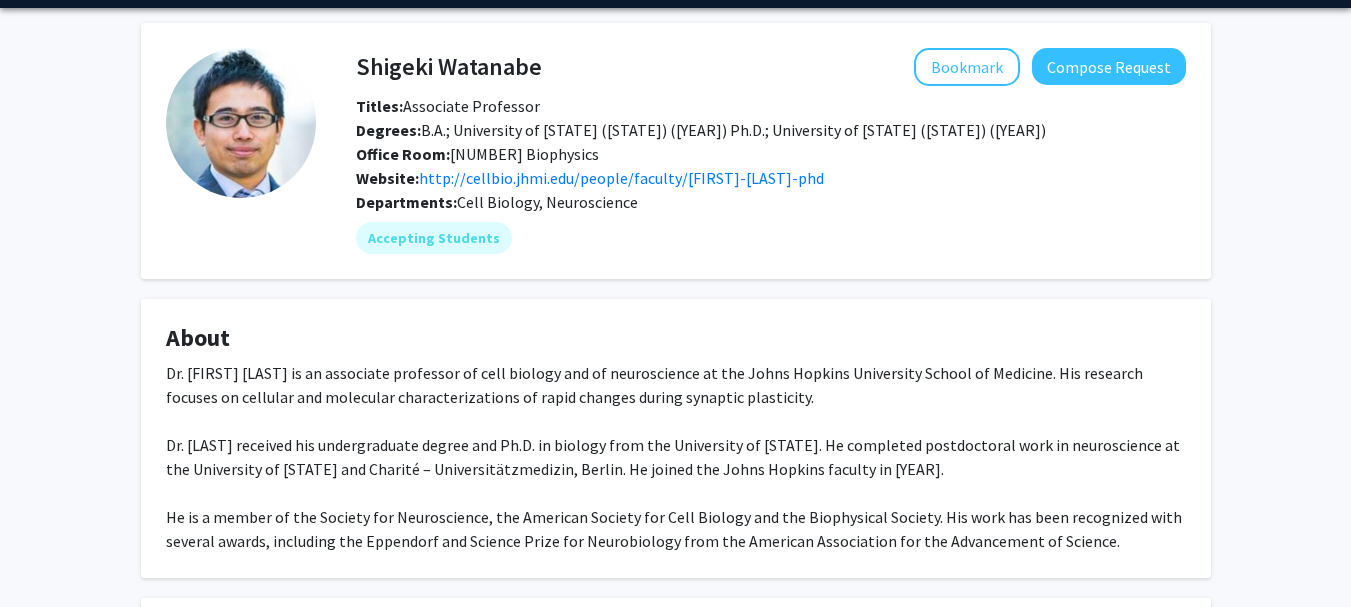 scroll, scrollTop: 0, scrollLeft: 0, axis: both 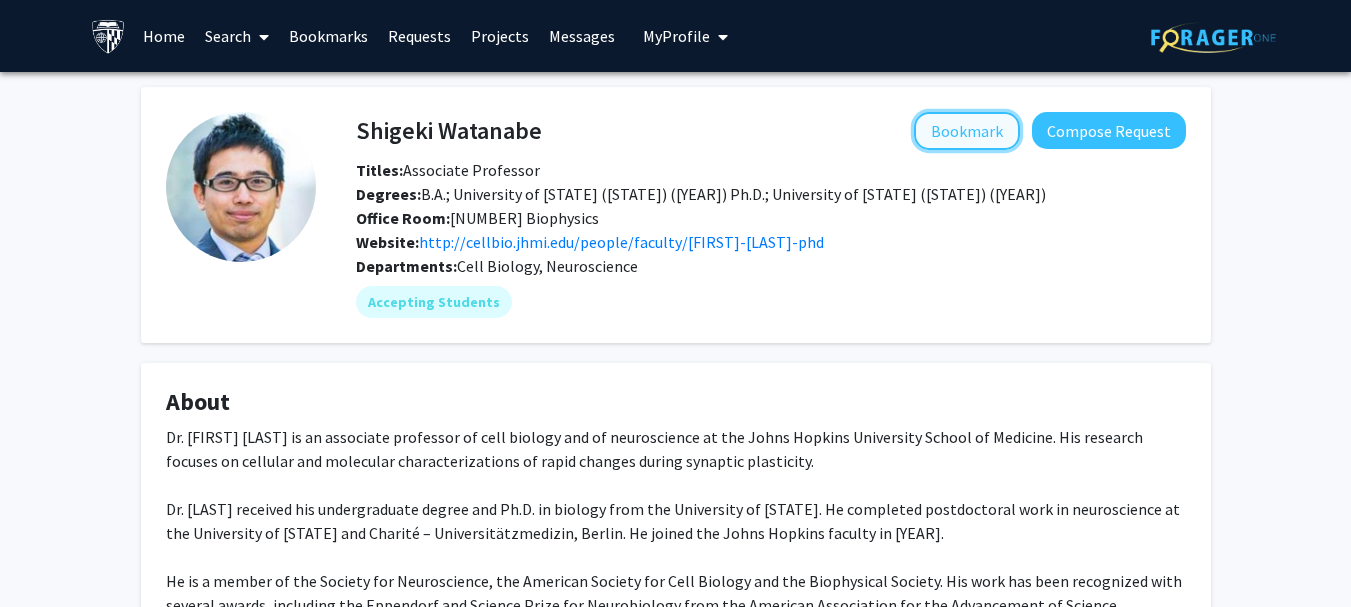 click on "Bookmark" 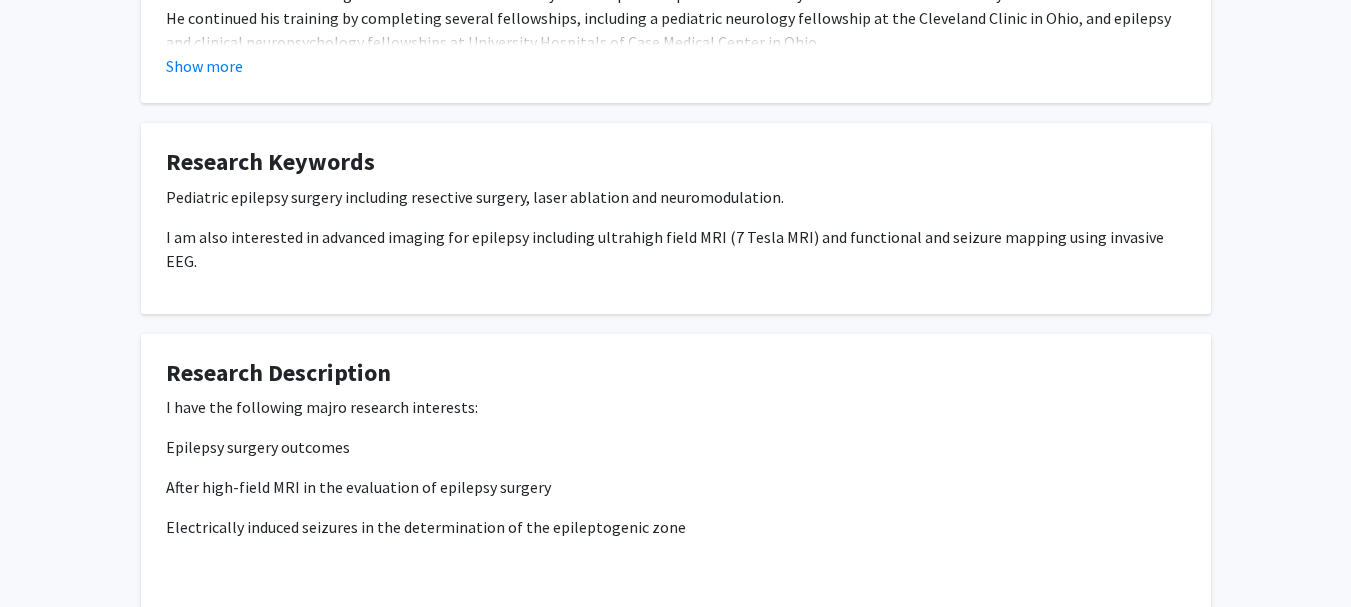 scroll, scrollTop: 880, scrollLeft: 0, axis: vertical 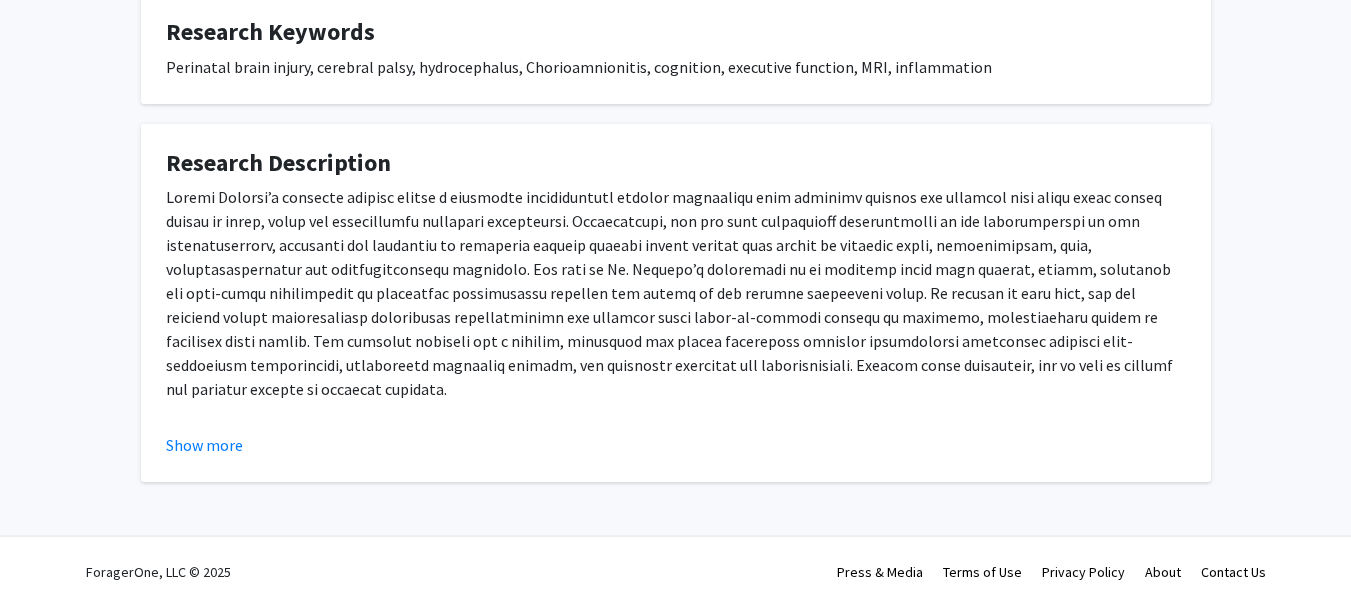 click on "Research Description  Show more" 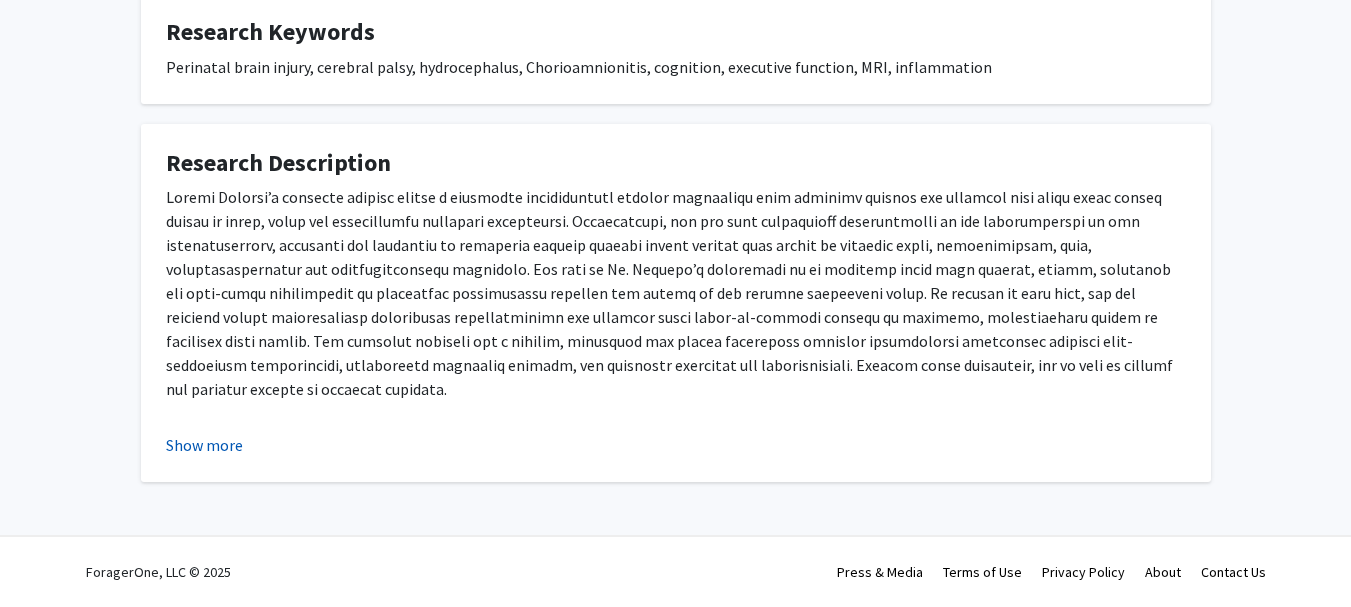 click on "Show more" 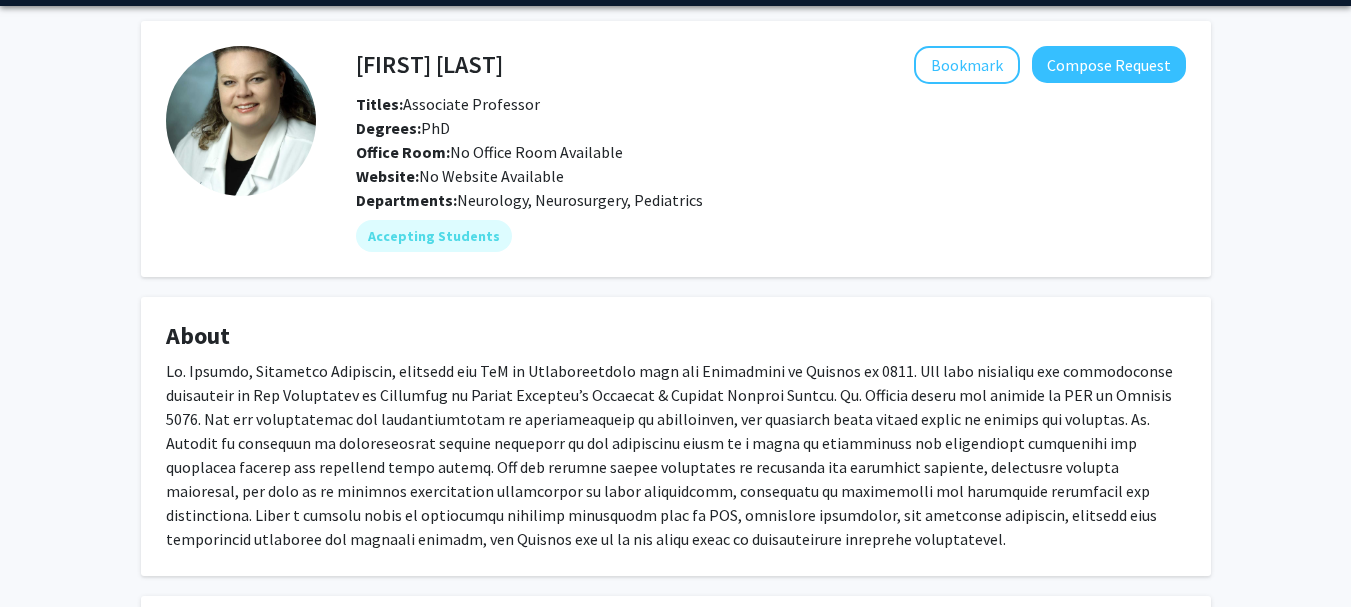 scroll, scrollTop: 61, scrollLeft: 0, axis: vertical 